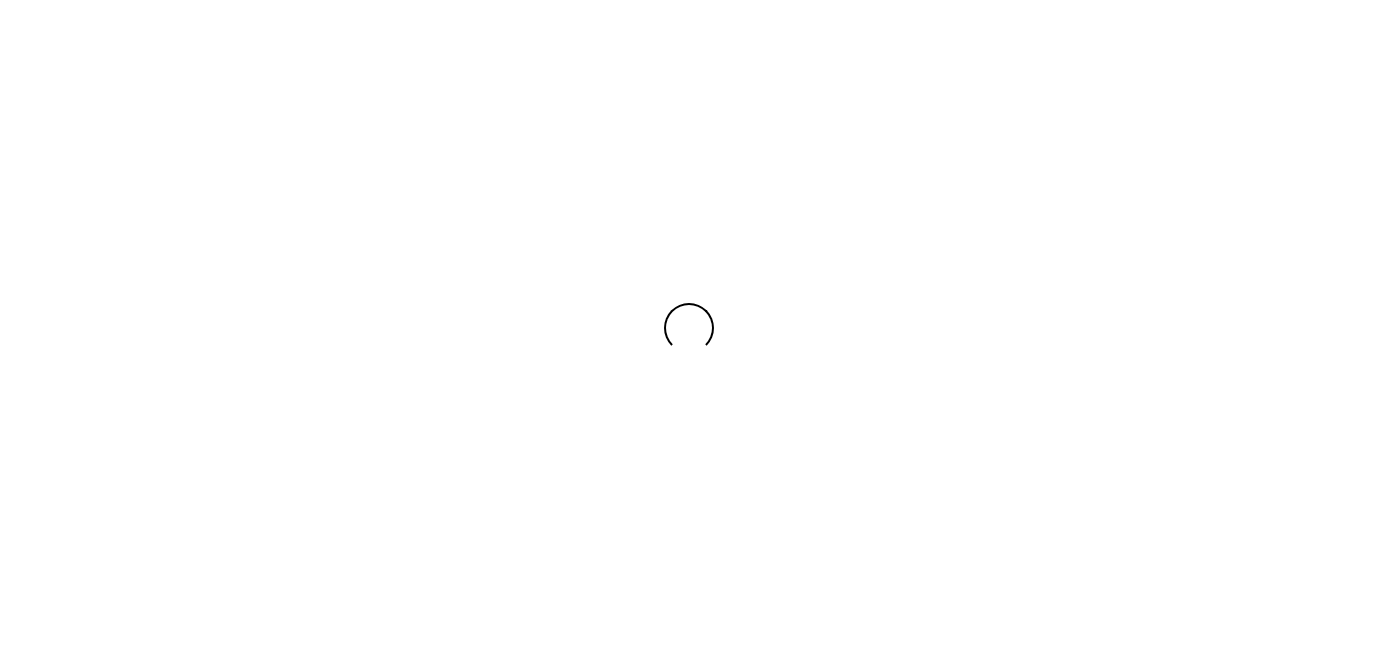 scroll, scrollTop: 0, scrollLeft: 0, axis: both 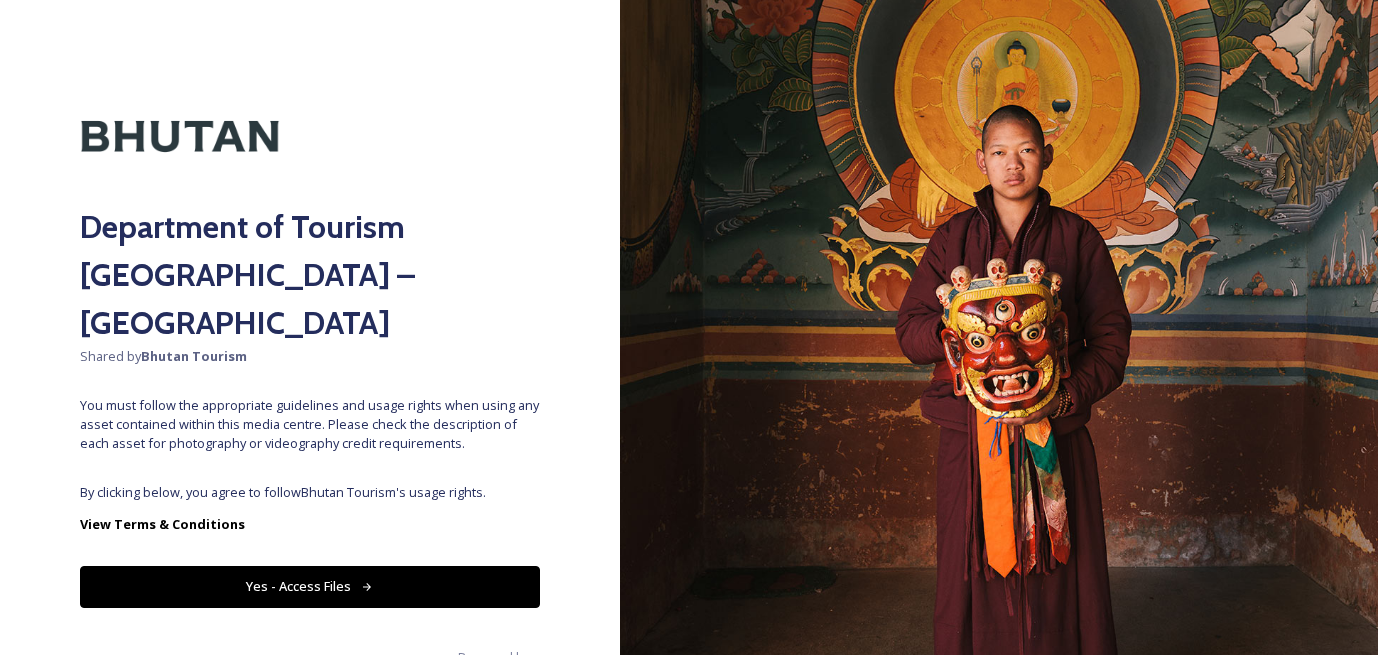 click on "Yes - Access Files" at bounding box center [310, 586] 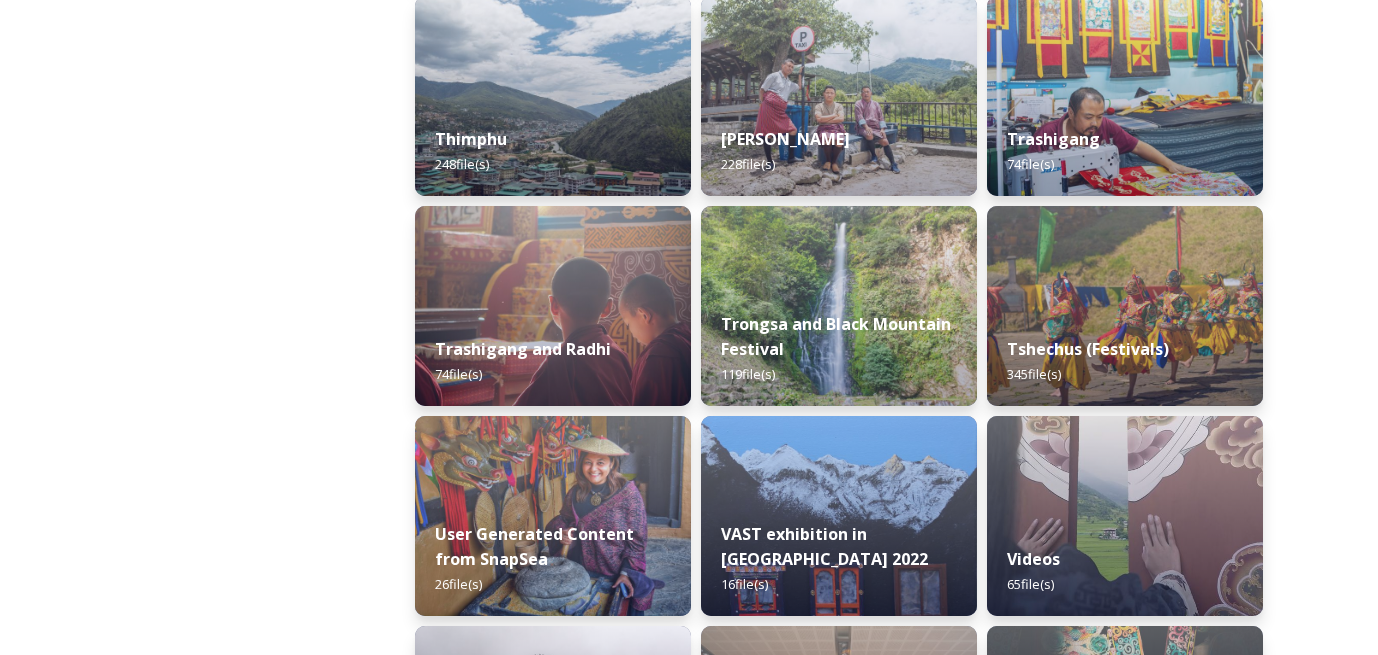 scroll, scrollTop: 2439, scrollLeft: 0, axis: vertical 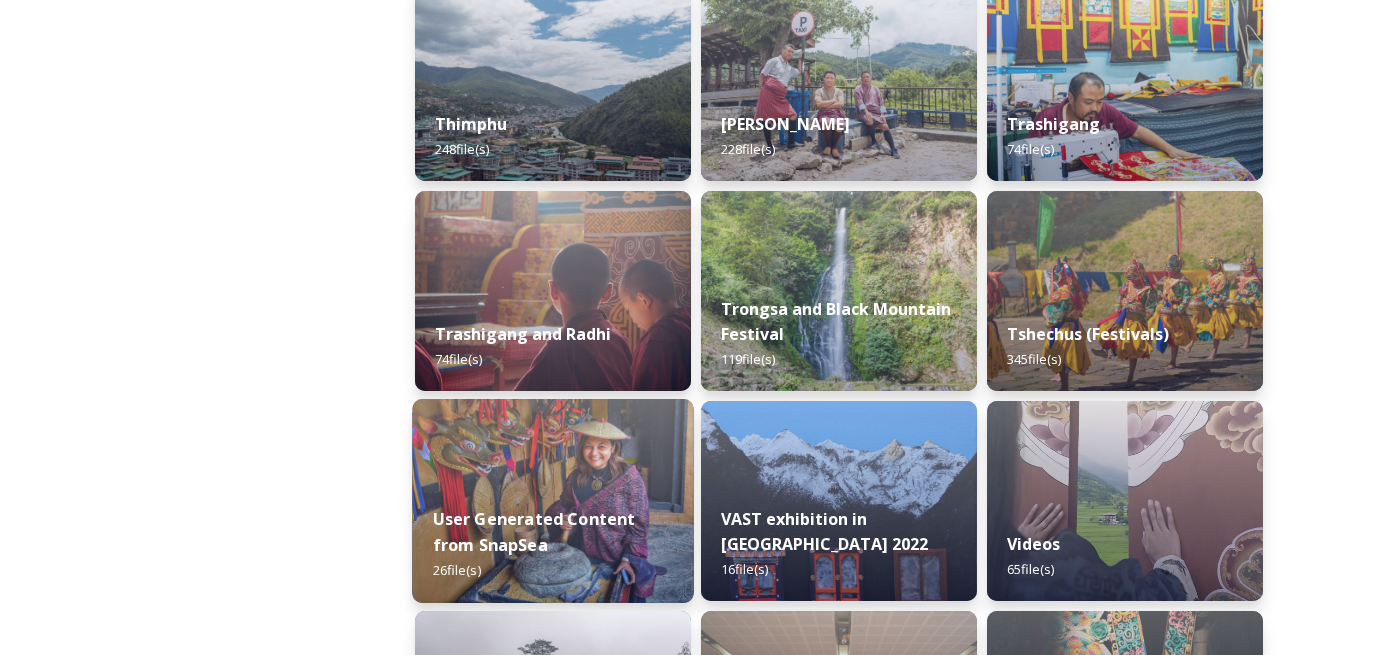 click on "User Generated Content from SnapSea" at bounding box center [534, 532] 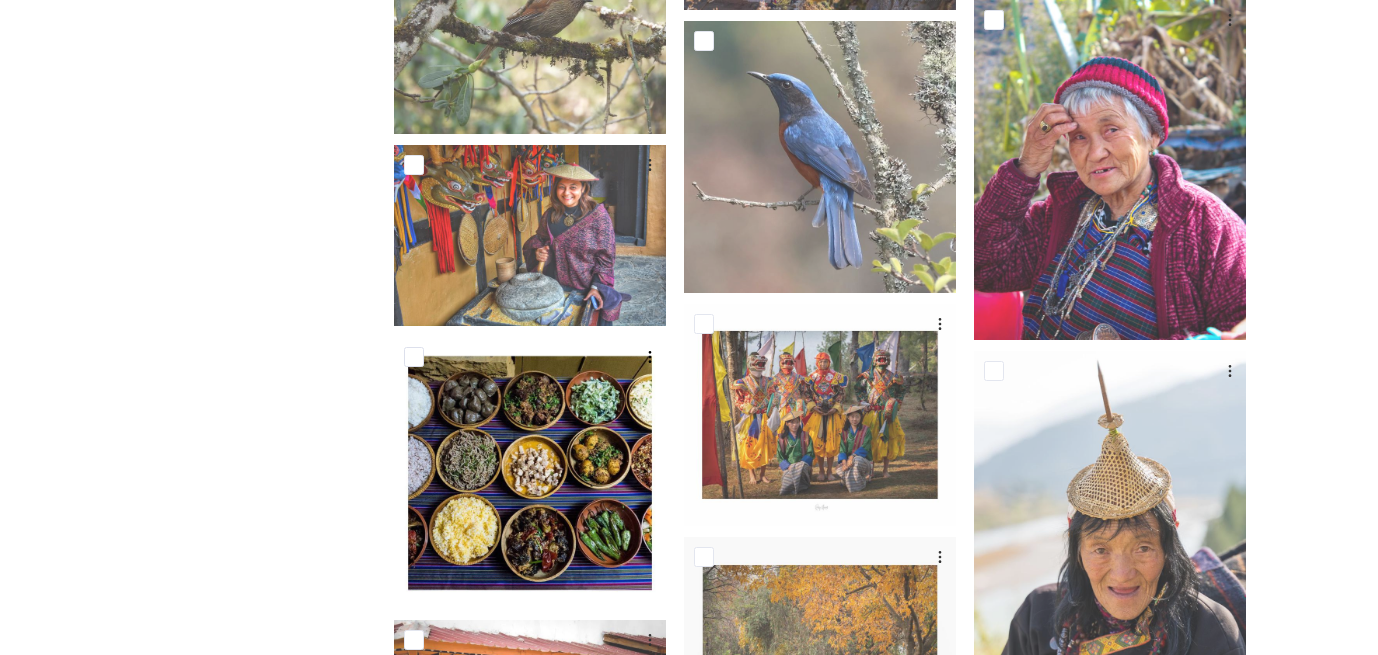 scroll, scrollTop: 1154, scrollLeft: 0, axis: vertical 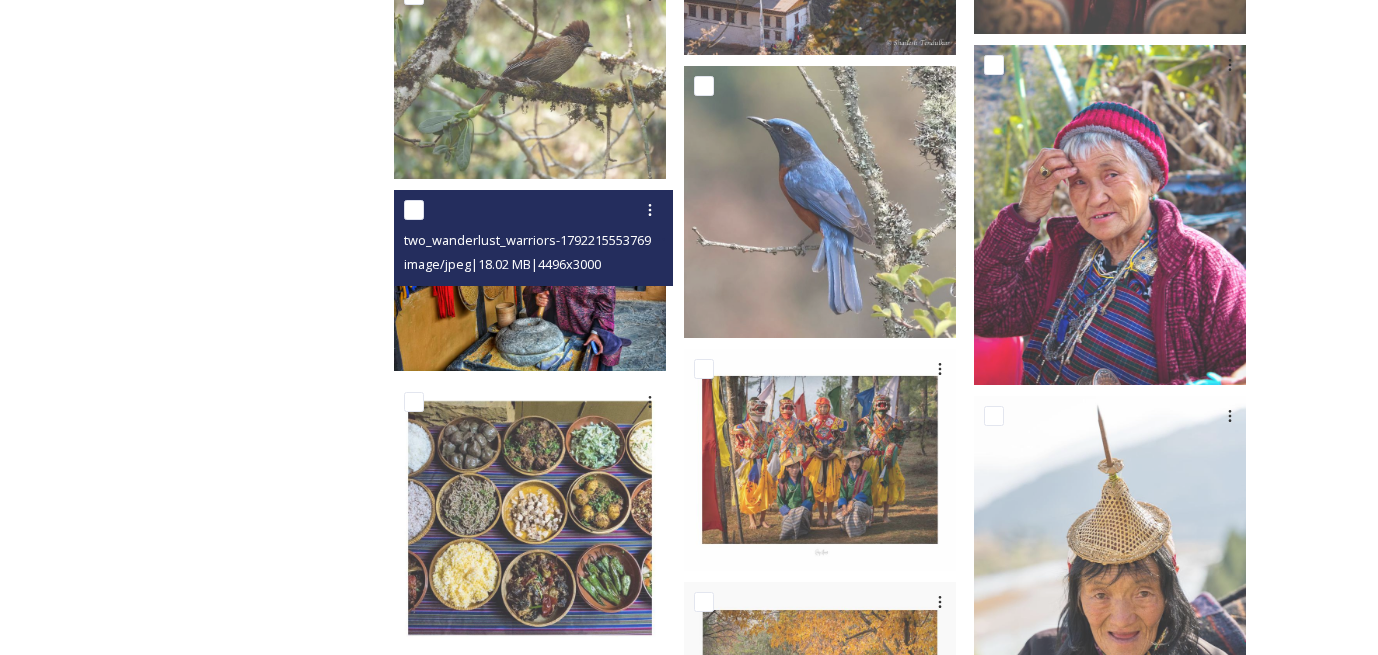 click at bounding box center [530, 280] 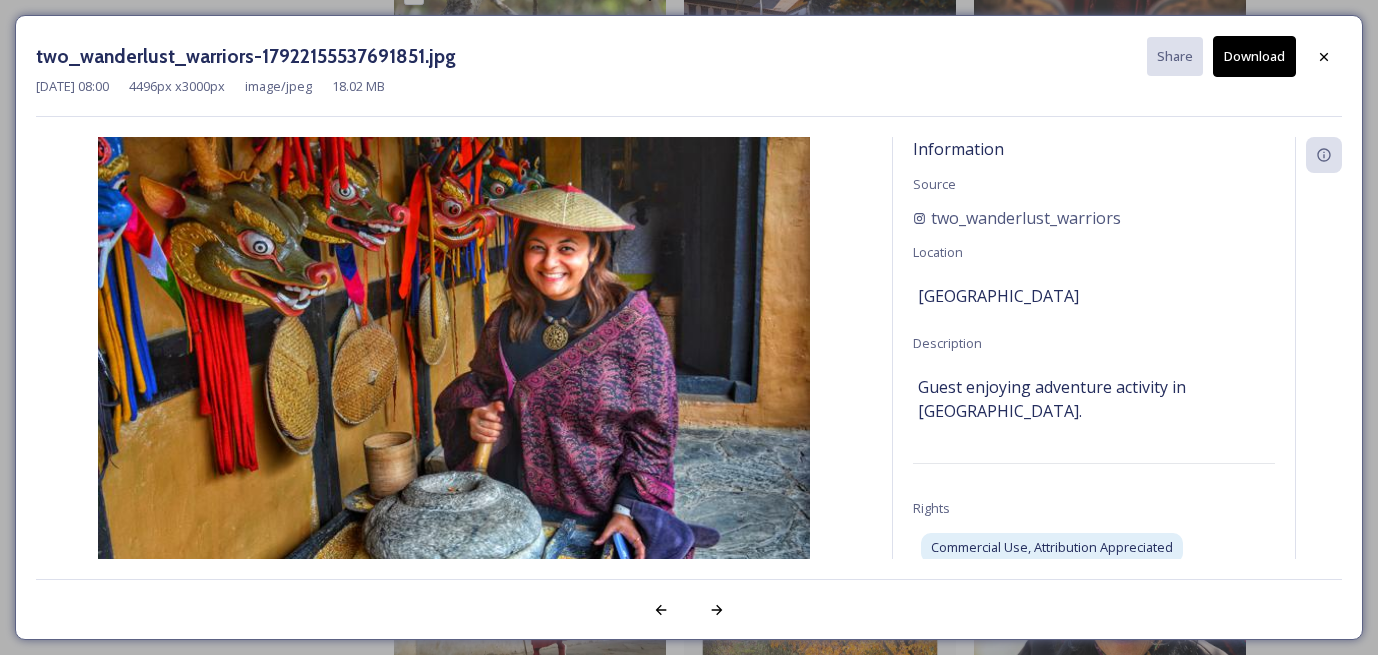 click on "Download" at bounding box center (1254, 56) 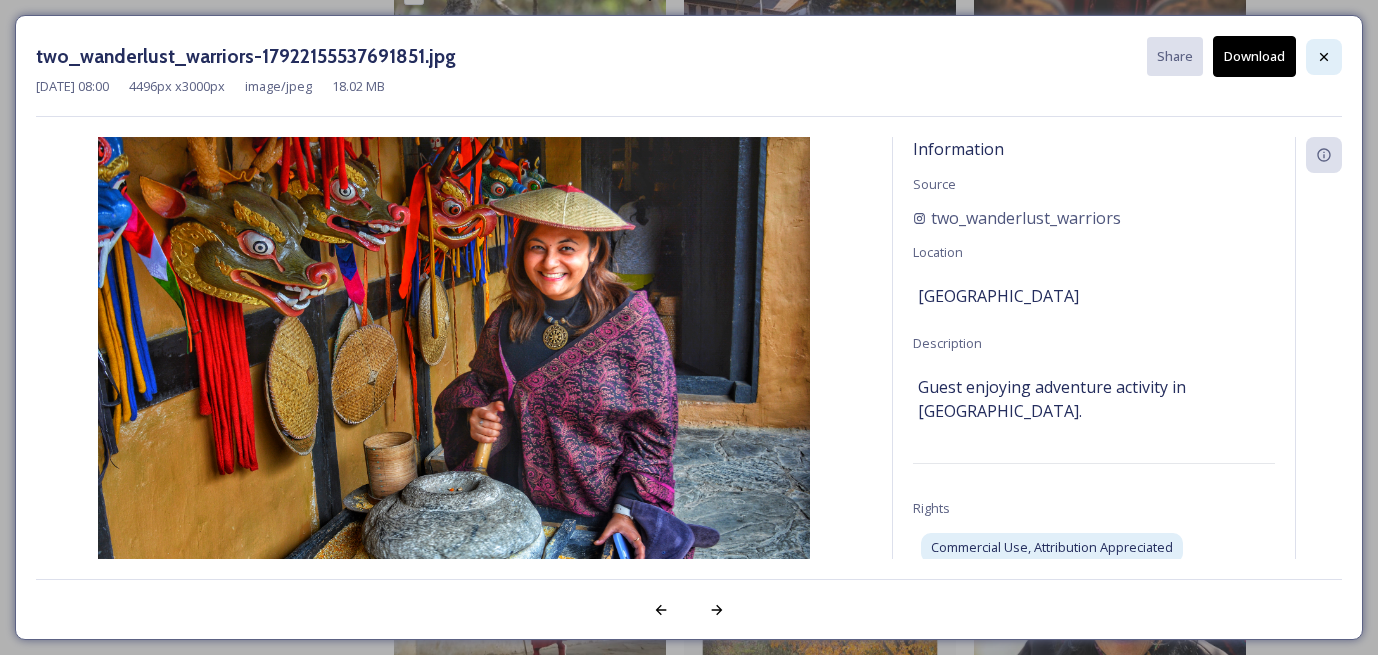 click at bounding box center [1324, 57] 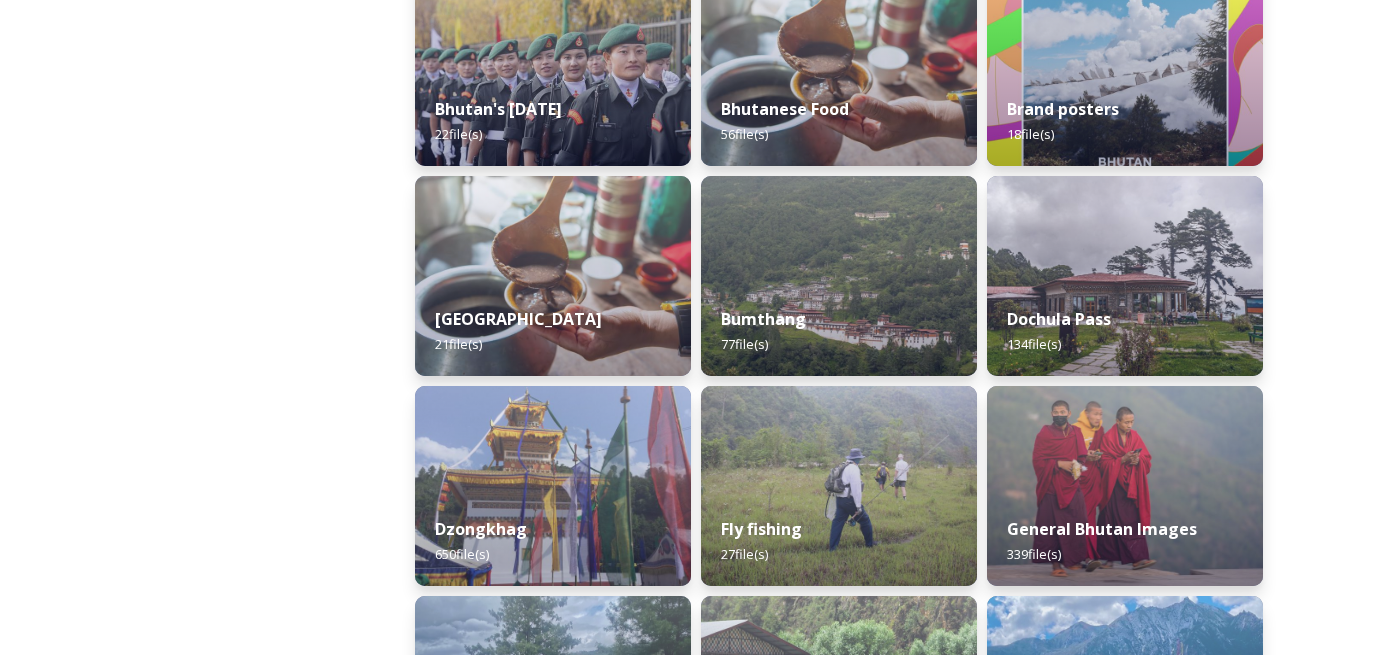 scroll, scrollTop: 595, scrollLeft: 0, axis: vertical 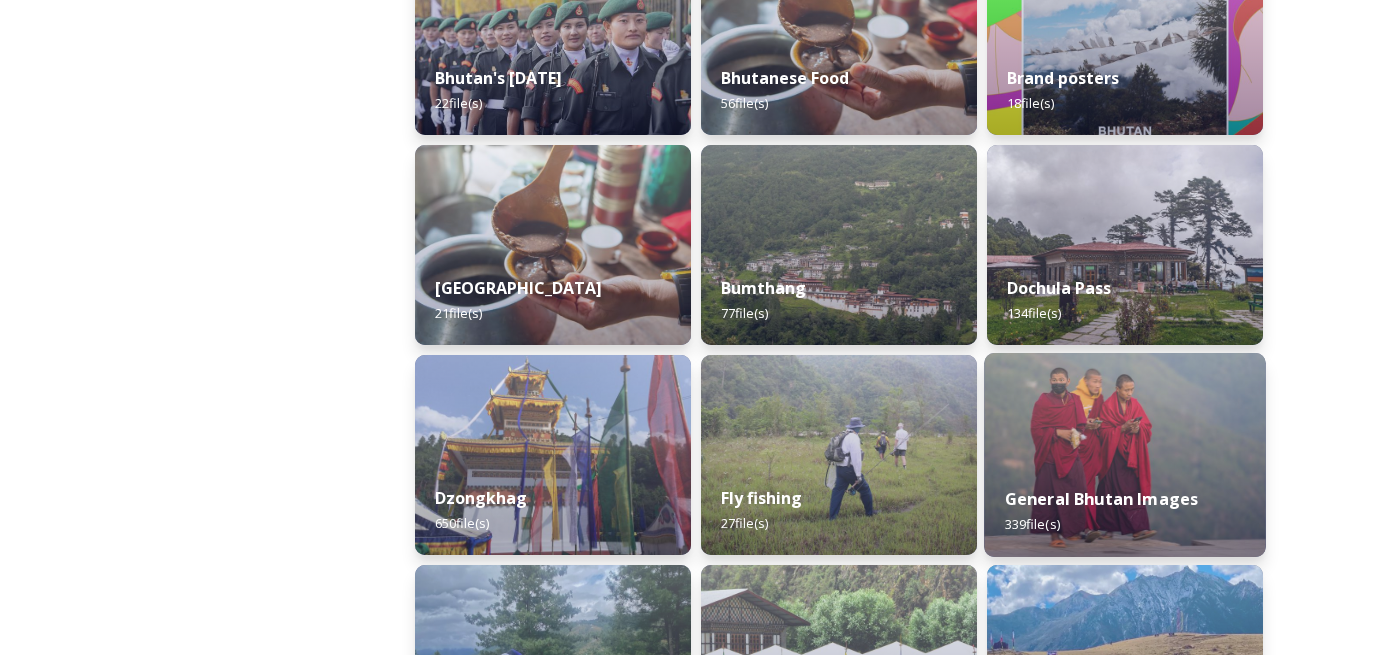 click on "General Bhutan Images 339  file(s)" at bounding box center (1125, 511) 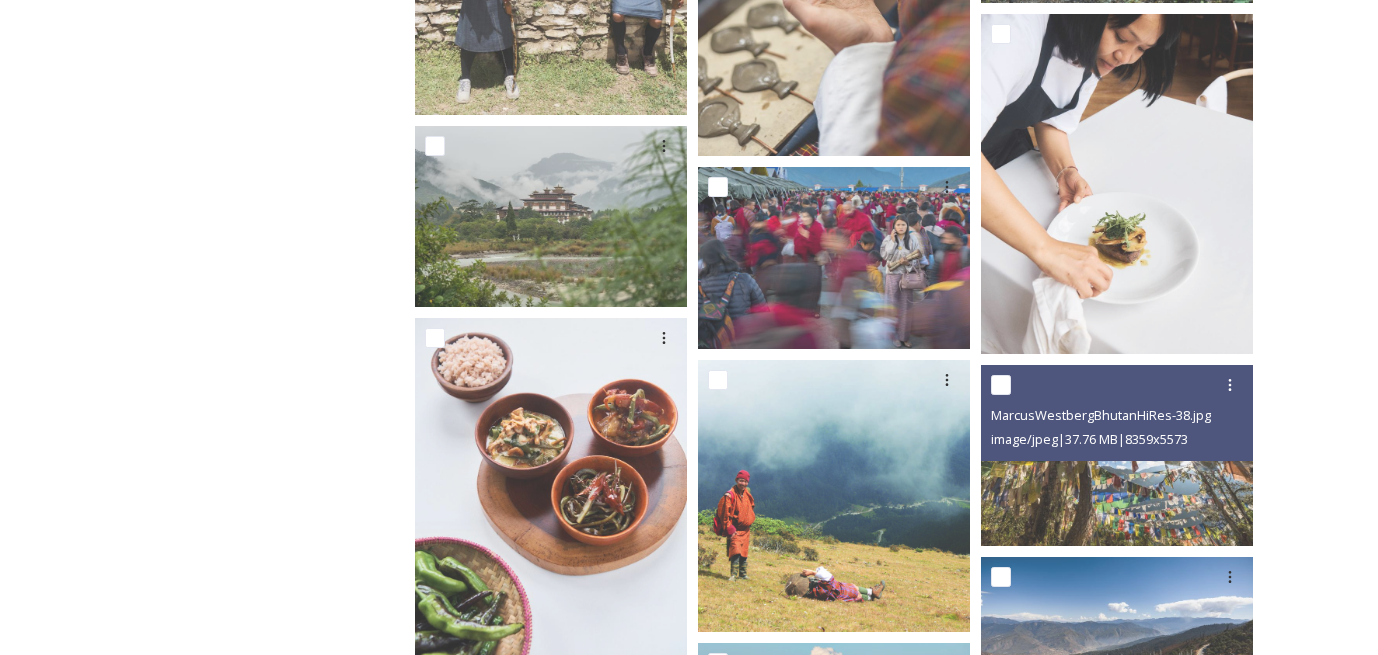 scroll, scrollTop: 13029, scrollLeft: 0, axis: vertical 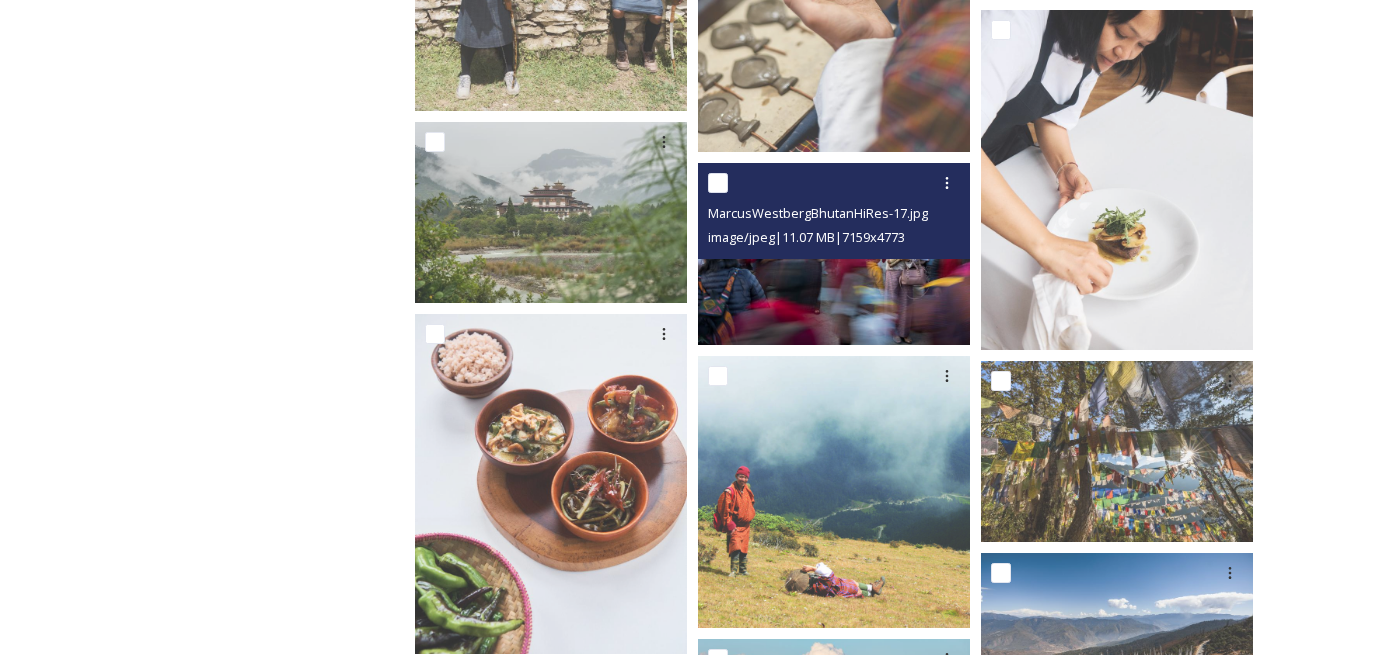 click at bounding box center (834, 253) 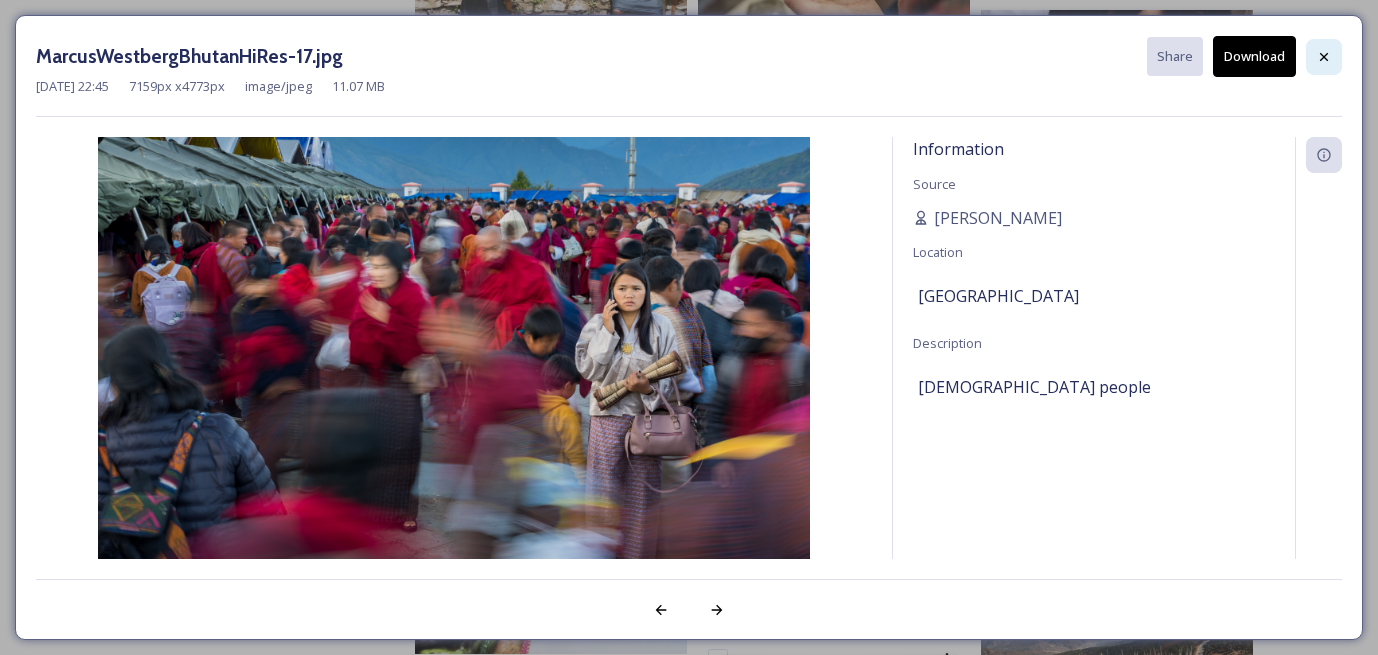 click at bounding box center [1324, 57] 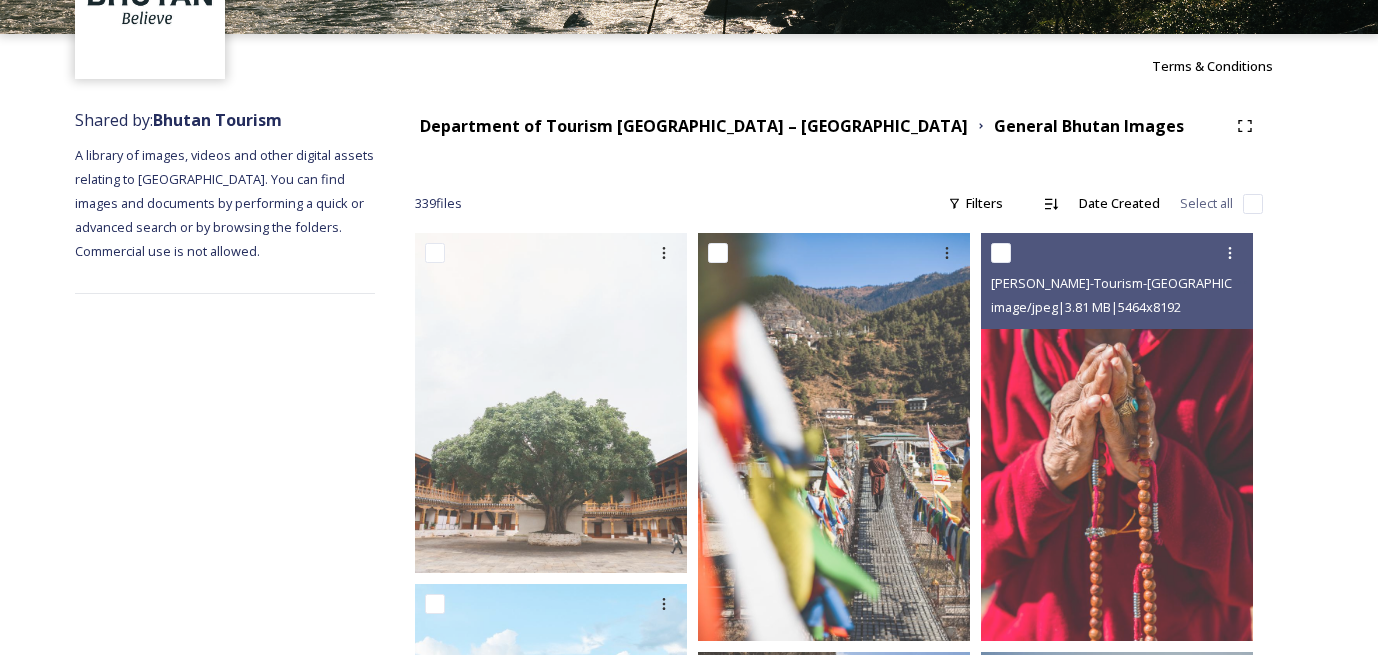 scroll, scrollTop: 0, scrollLeft: 0, axis: both 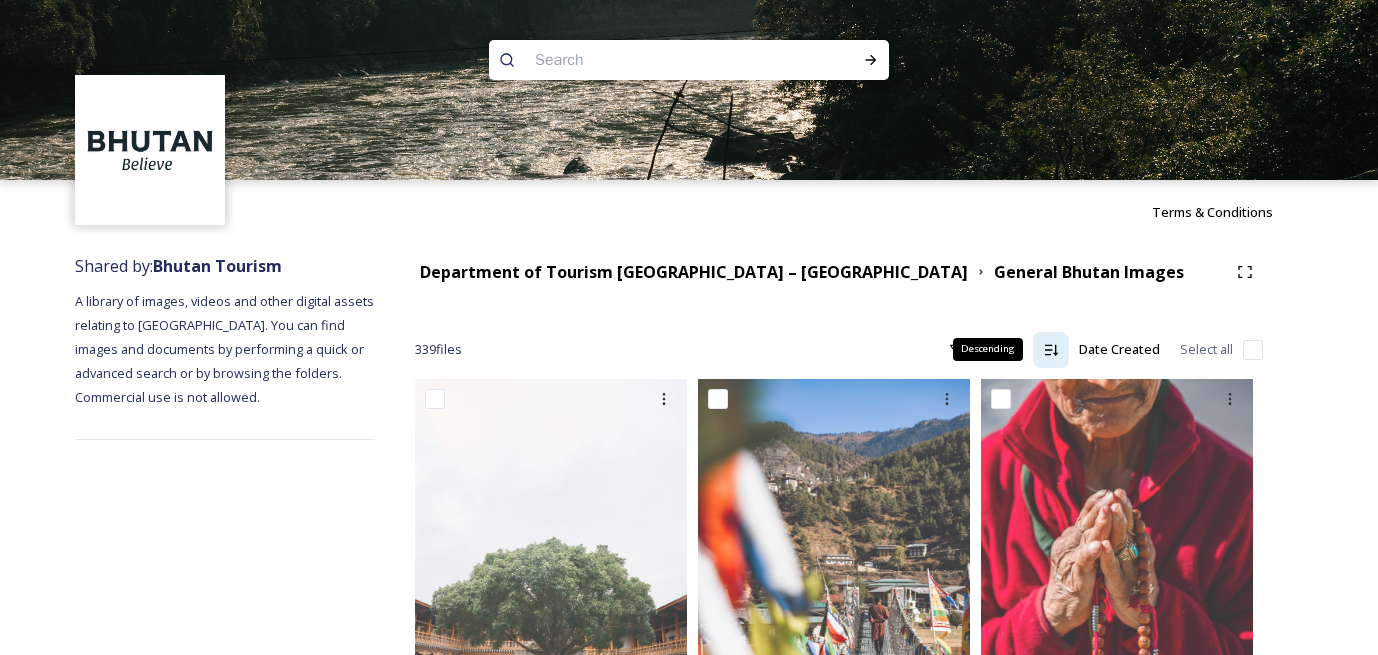click on "Descending" at bounding box center (988, 349) 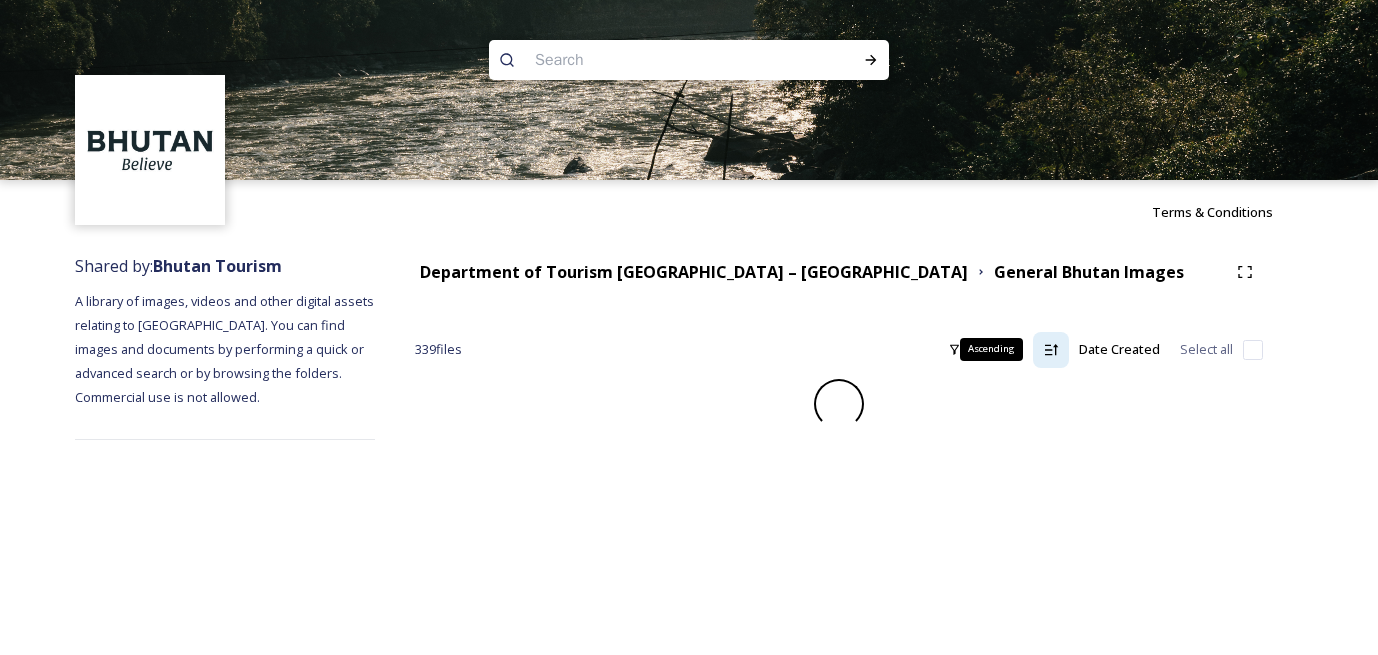 click on "Ascending" at bounding box center (1051, 350) 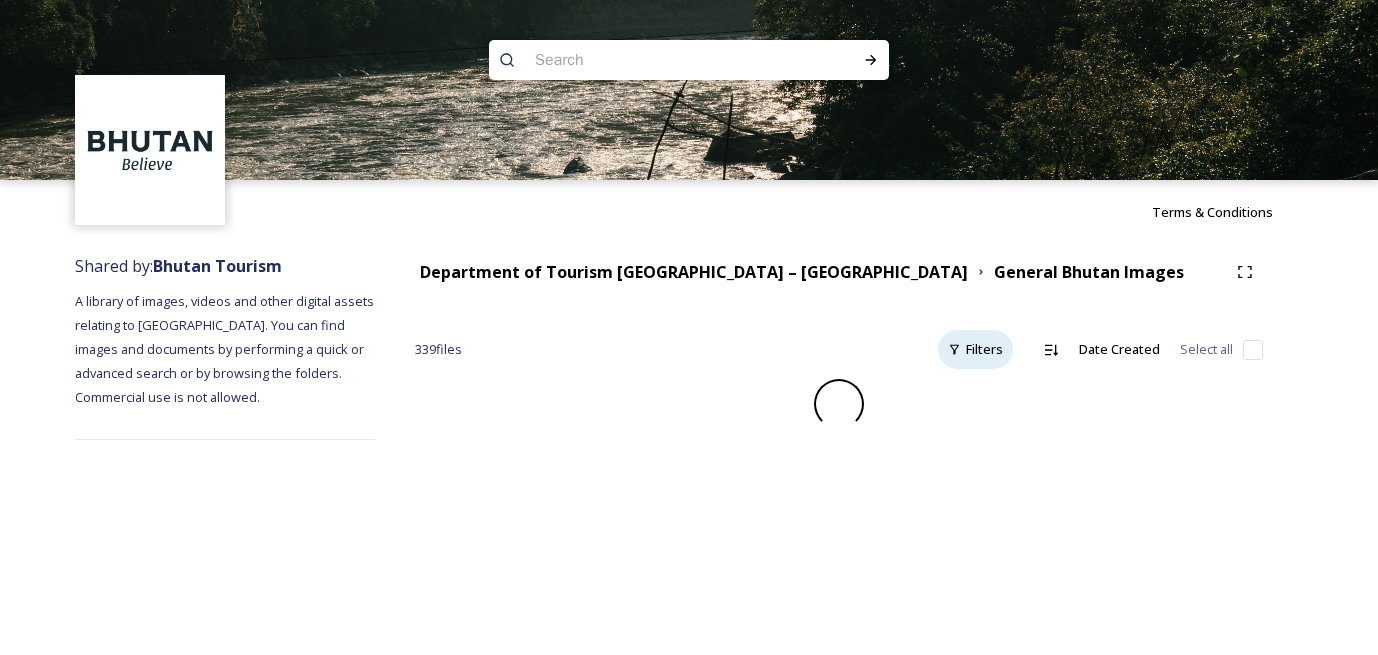 click 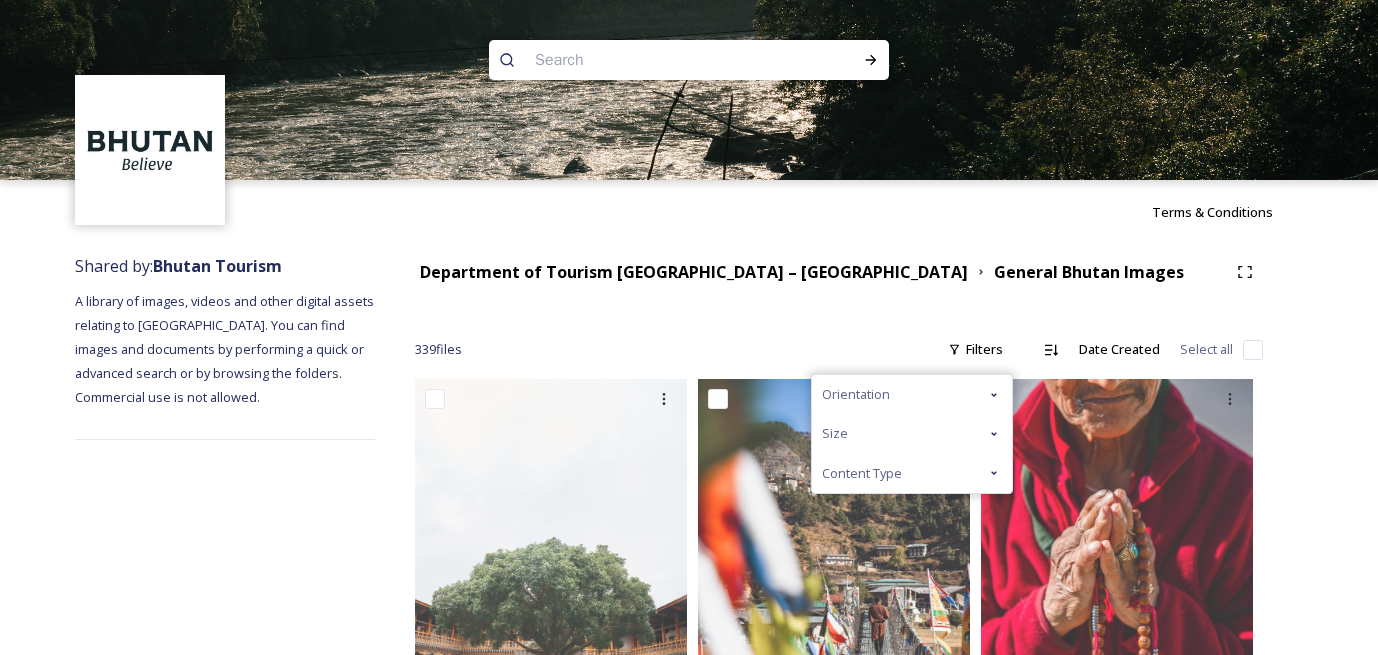 click on "Orientation" at bounding box center [912, 394] 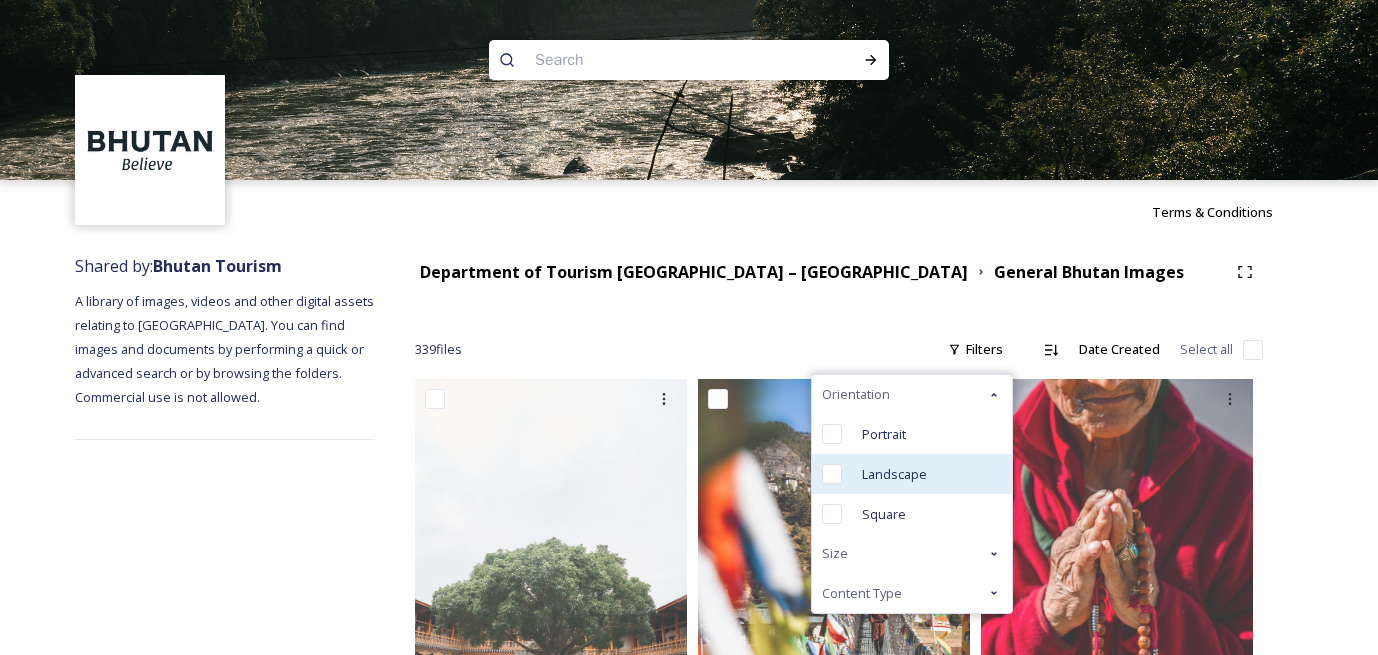 click on "Landscape" at bounding box center [894, 474] 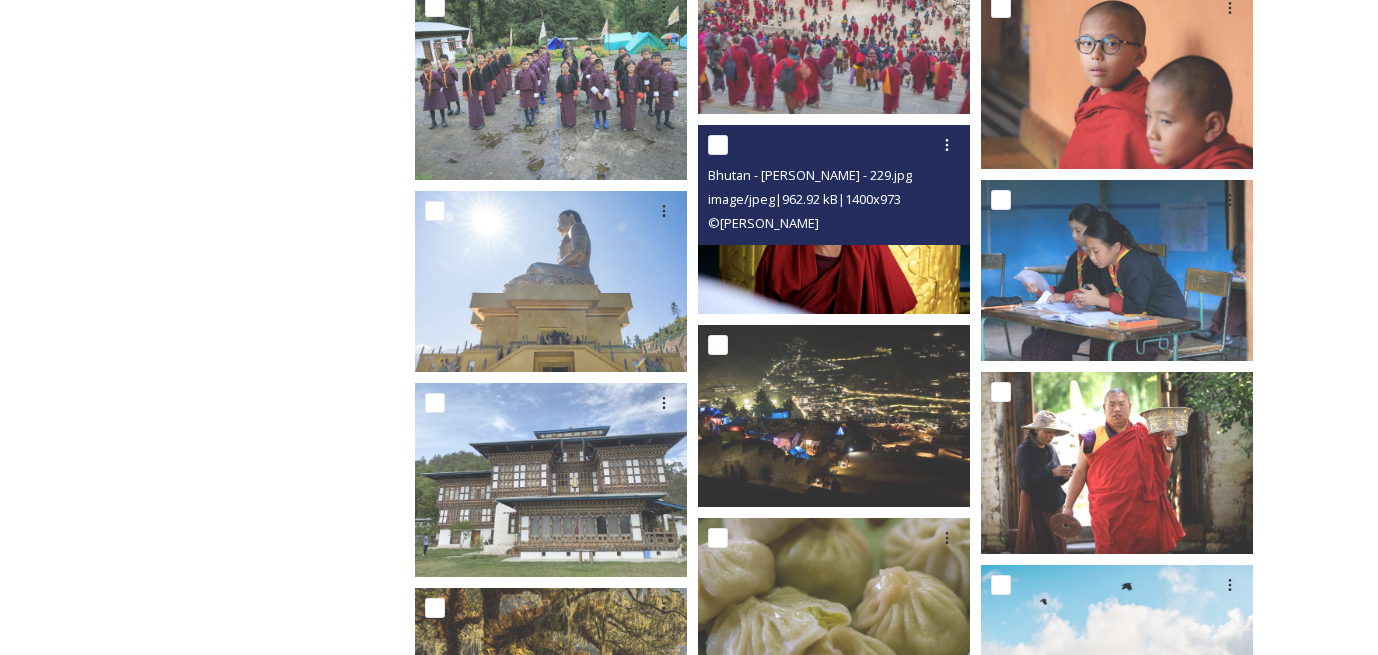 scroll, scrollTop: 8754, scrollLeft: 0, axis: vertical 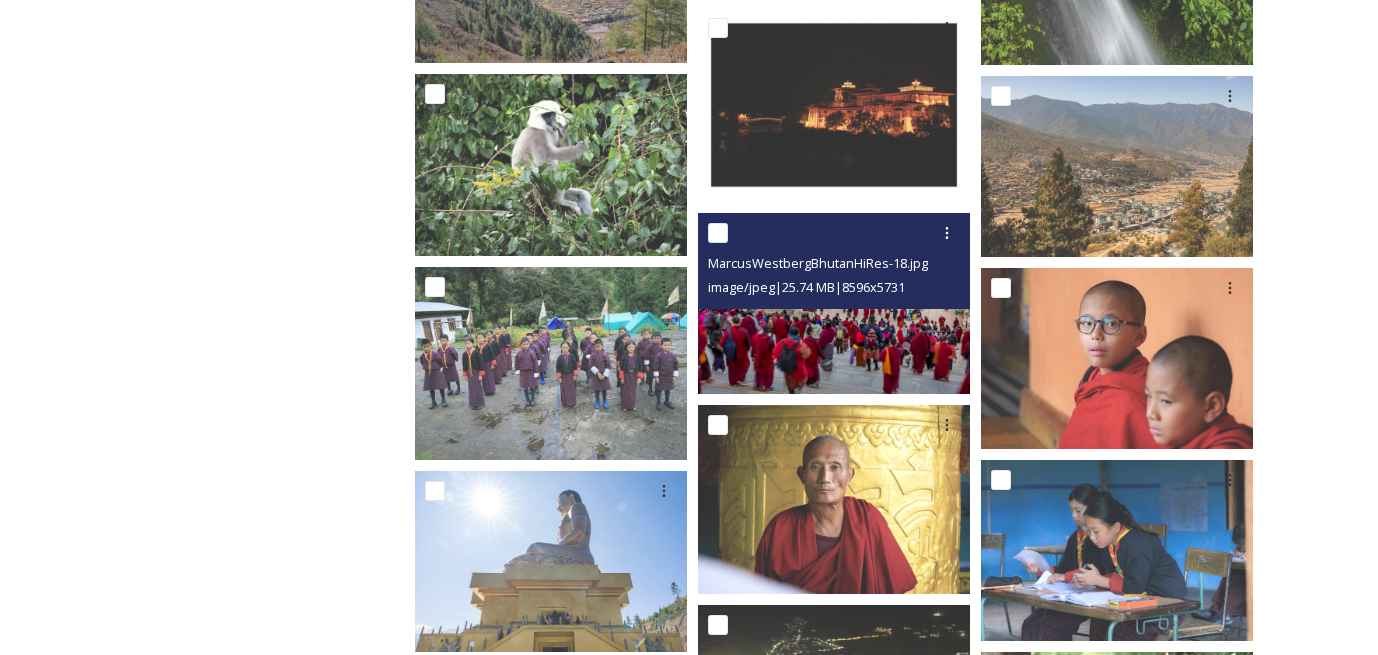 click at bounding box center (834, 303) 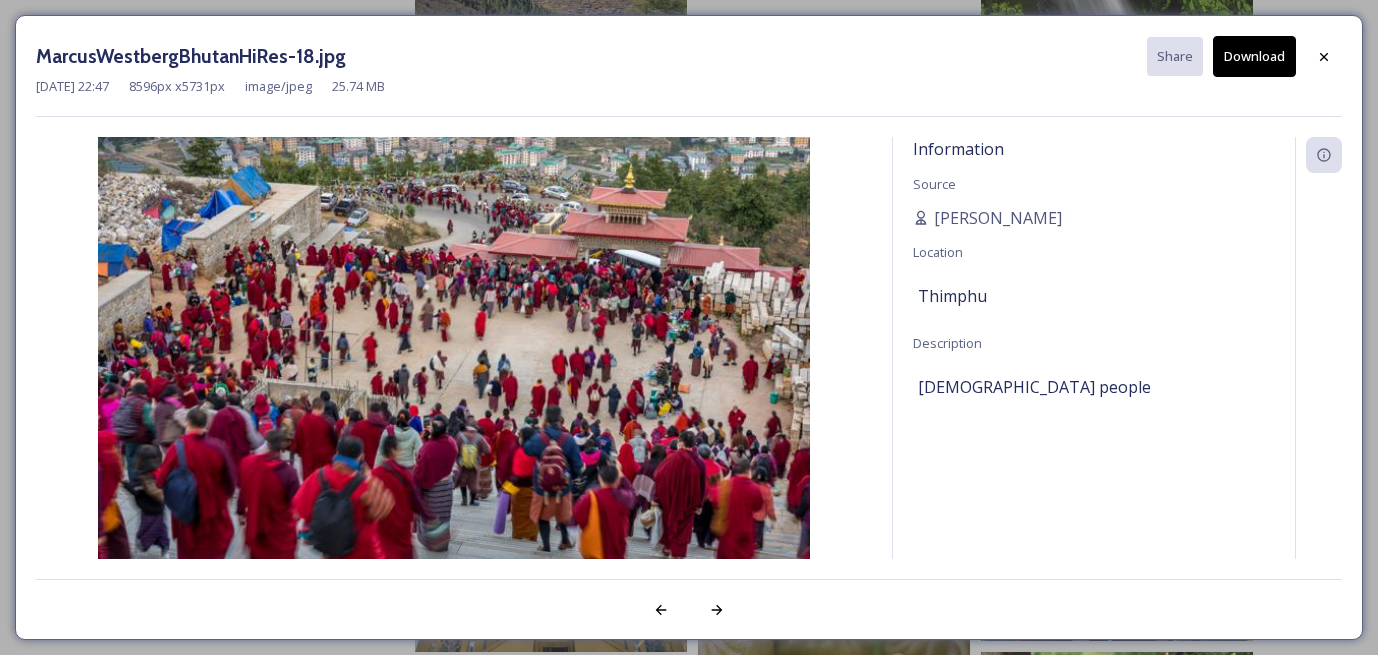 click at bounding box center (1324, 57) 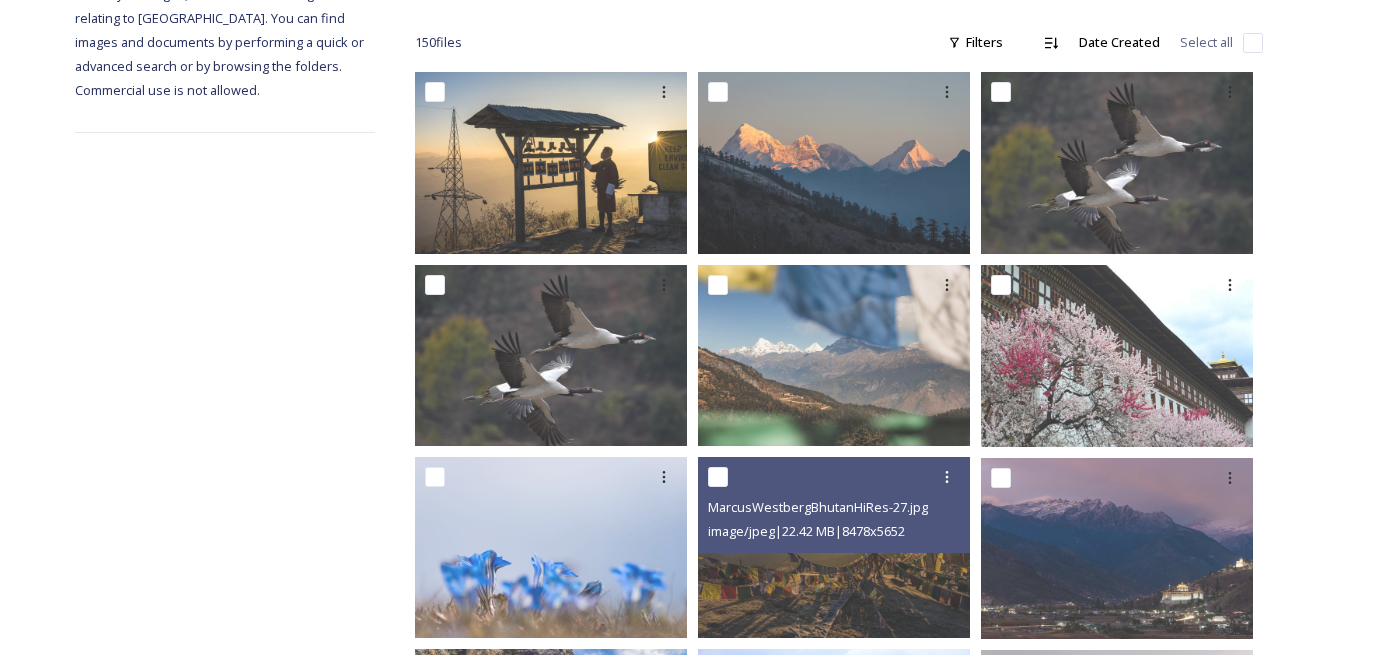scroll, scrollTop: 34, scrollLeft: 0, axis: vertical 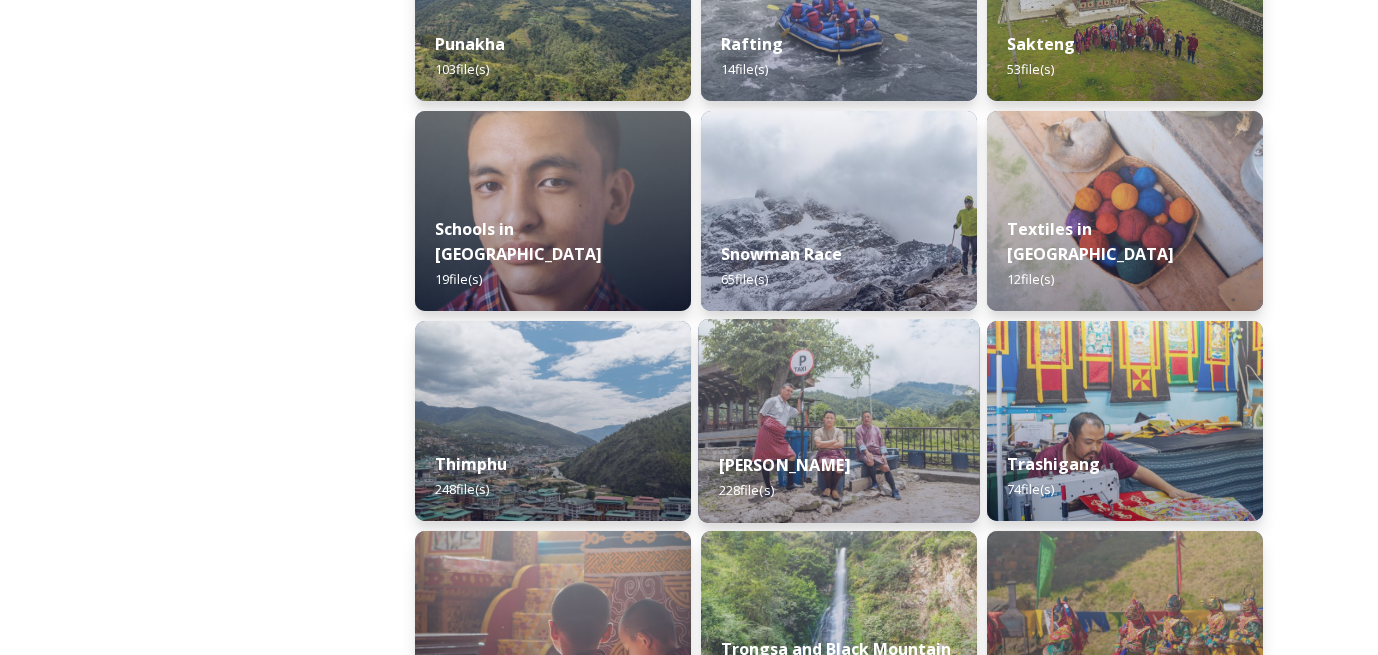 click at bounding box center [839, 421] 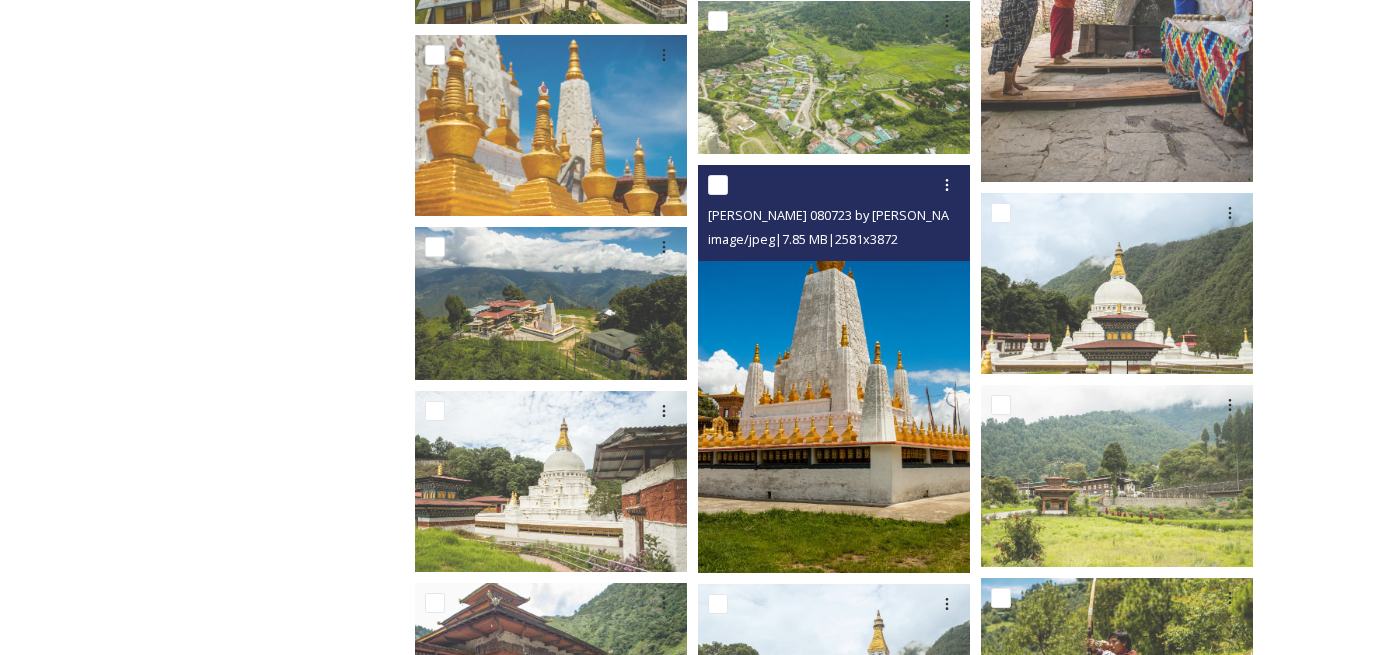 scroll, scrollTop: 1774, scrollLeft: 0, axis: vertical 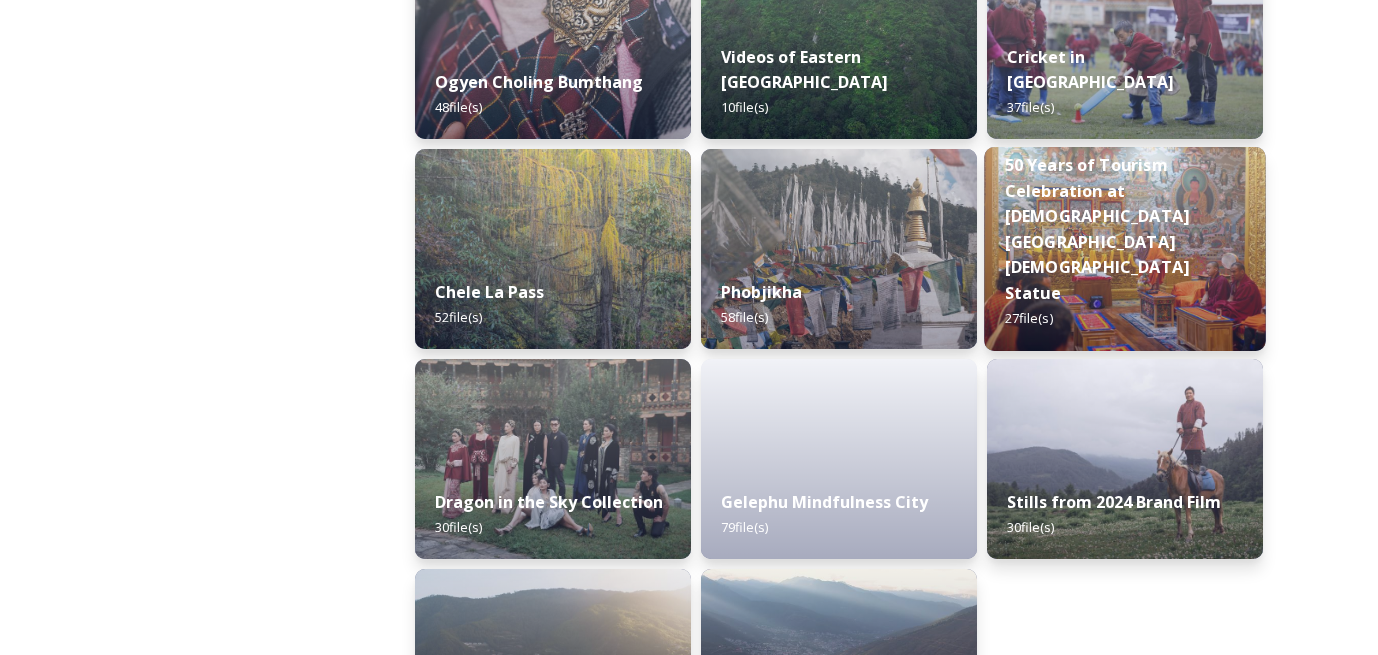 click on "50 Years of Tourism Celebration at [DEMOGRAPHIC_DATA][GEOGRAPHIC_DATA][DEMOGRAPHIC_DATA] Statue" at bounding box center [1097, 229] 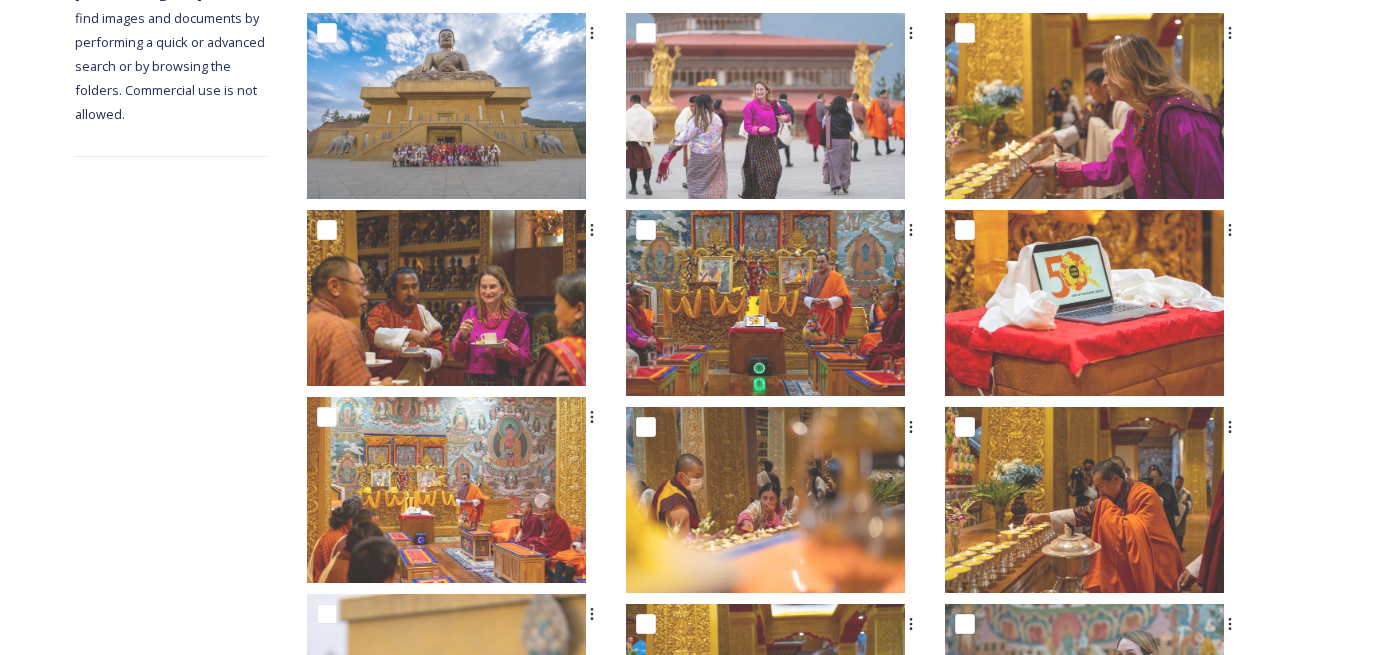 scroll, scrollTop: 328, scrollLeft: 0, axis: vertical 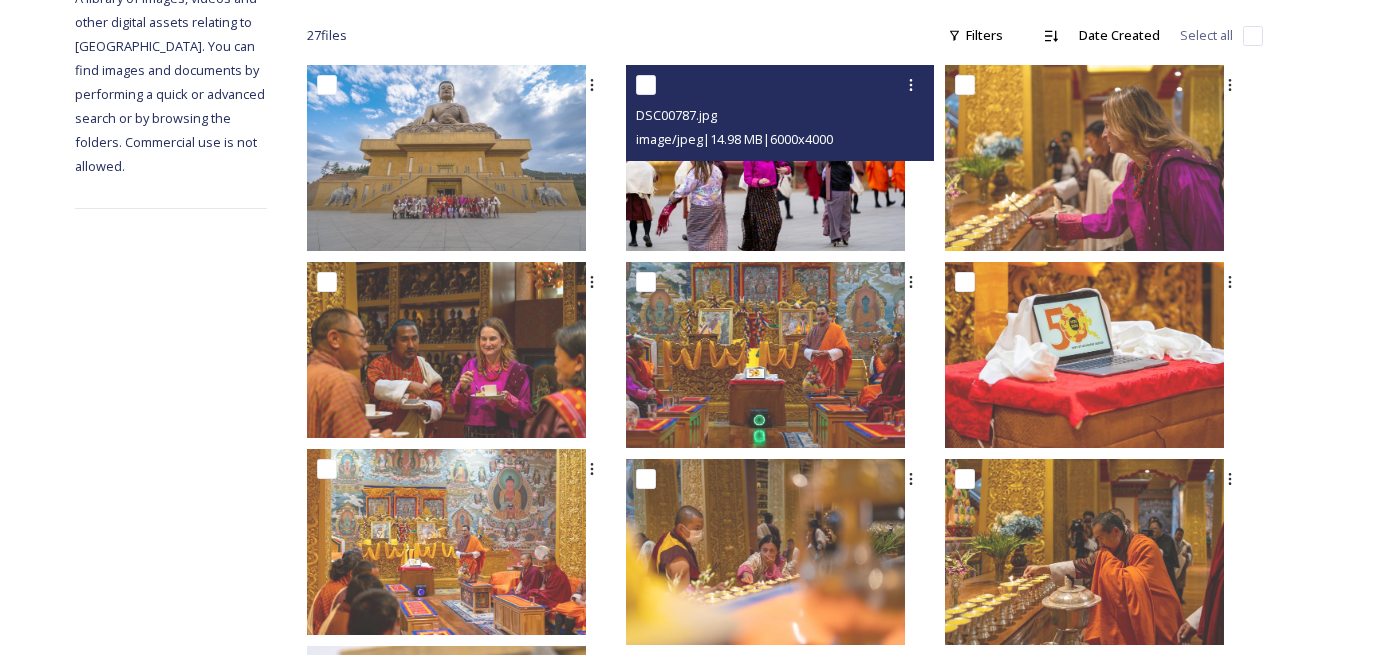click at bounding box center (765, 158) 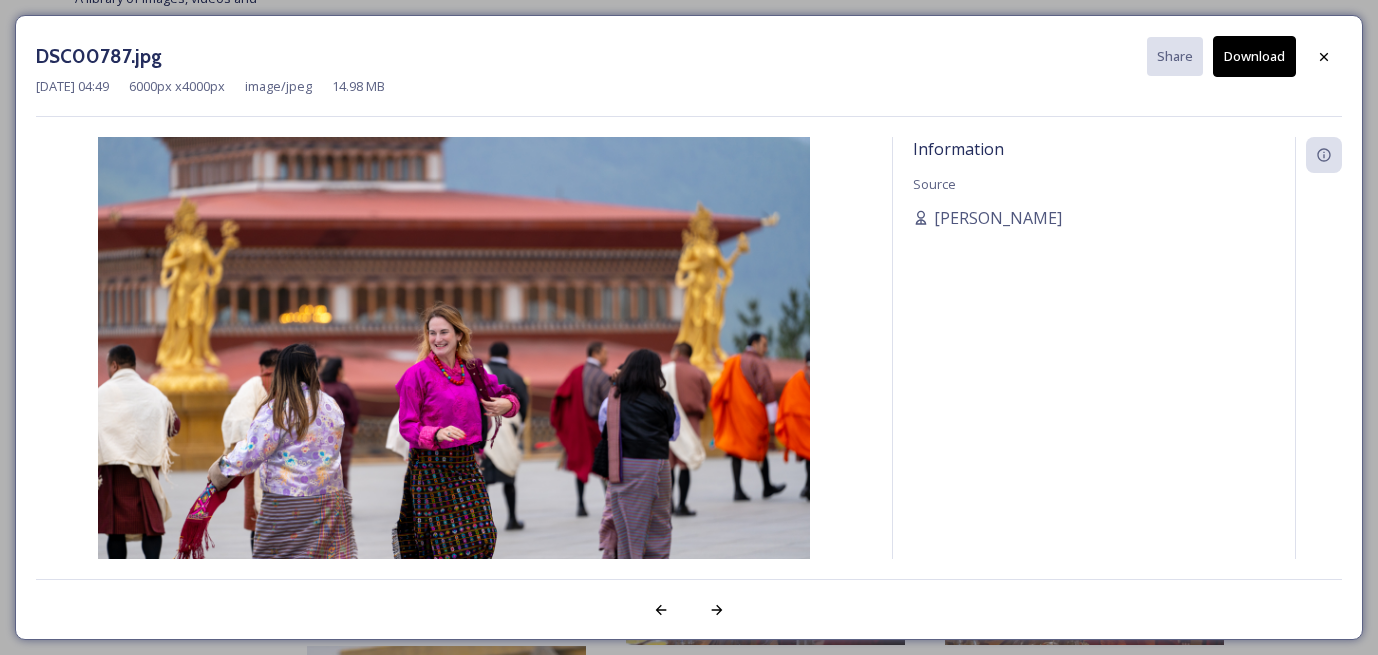 click on "Download" at bounding box center [1254, 56] 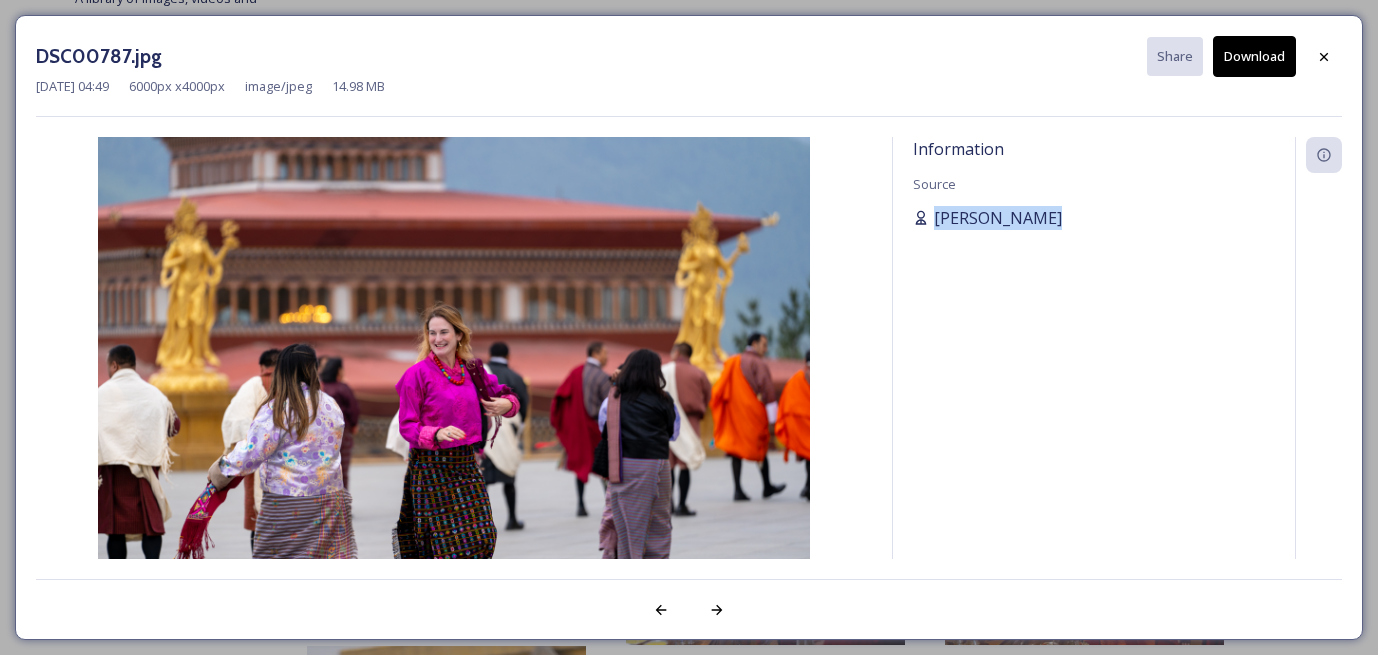 drag, startPoint x: 1060, startPoint y: 221, endPoint x: 937, endPoint y: 223, distance: 123.01626 